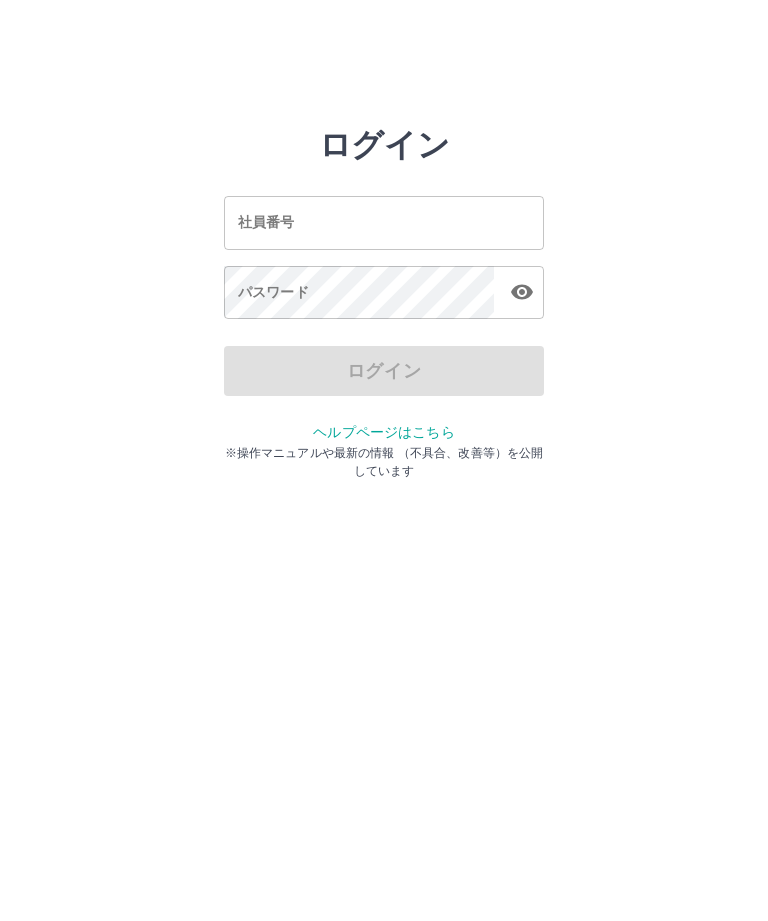 scroll, scrollTop: 0, scrollLeft: 0, axis: both 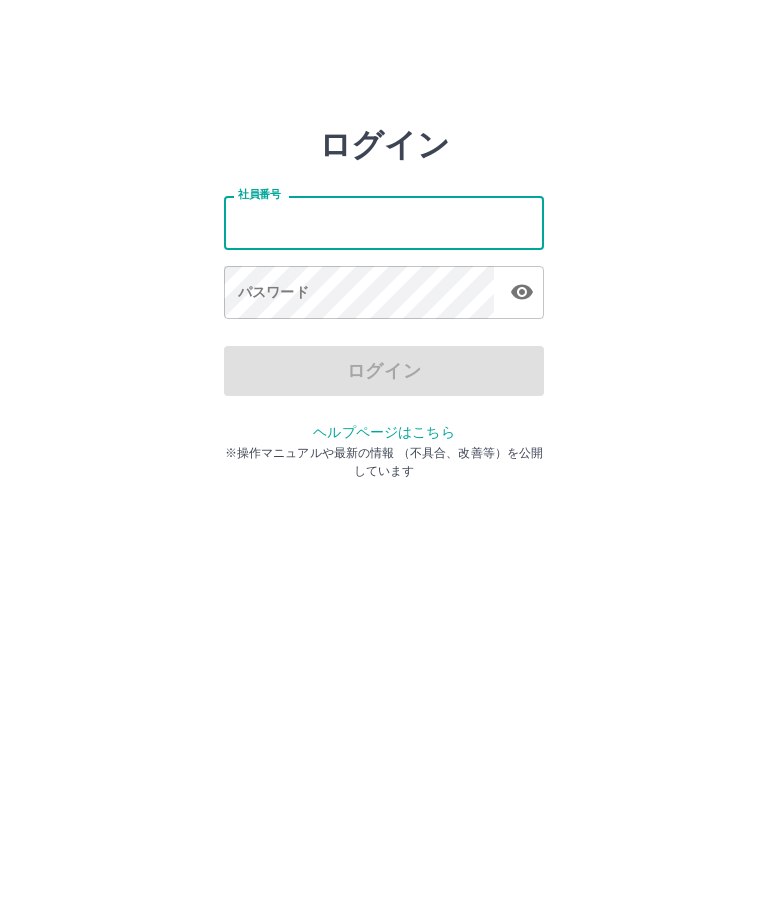 click on "社員番号" at bounding box center (384, 222) 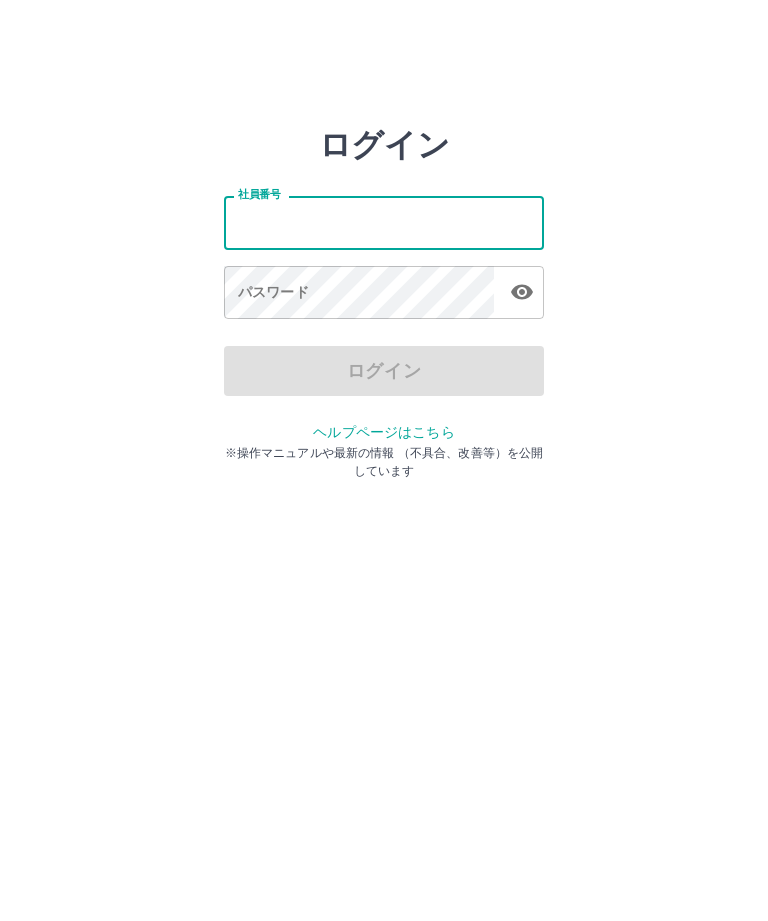 type on "*" 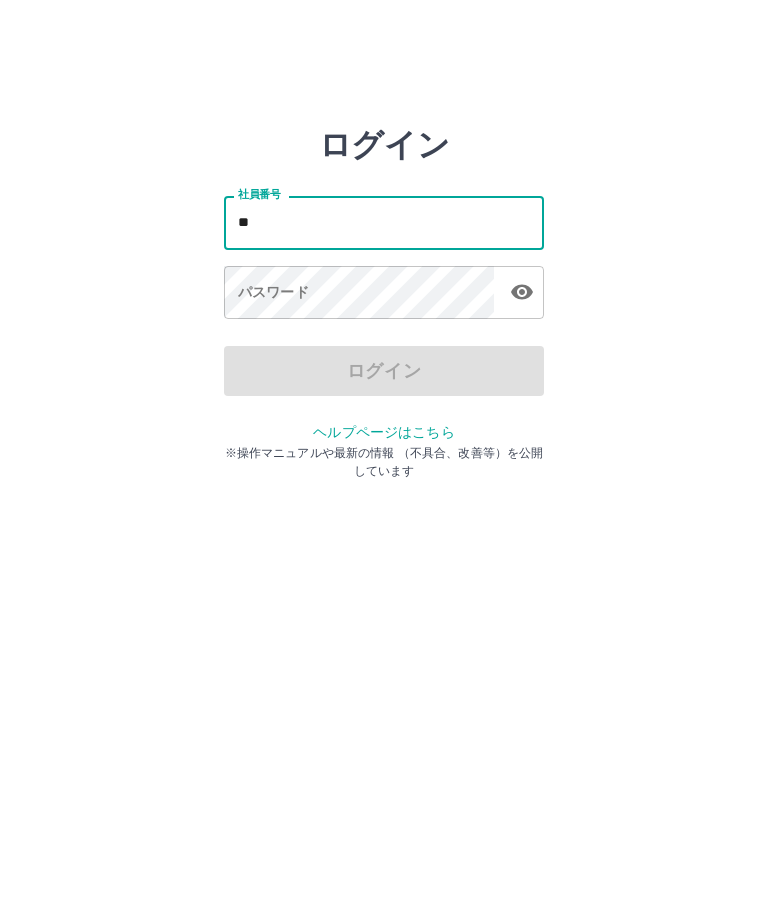 type on "*" 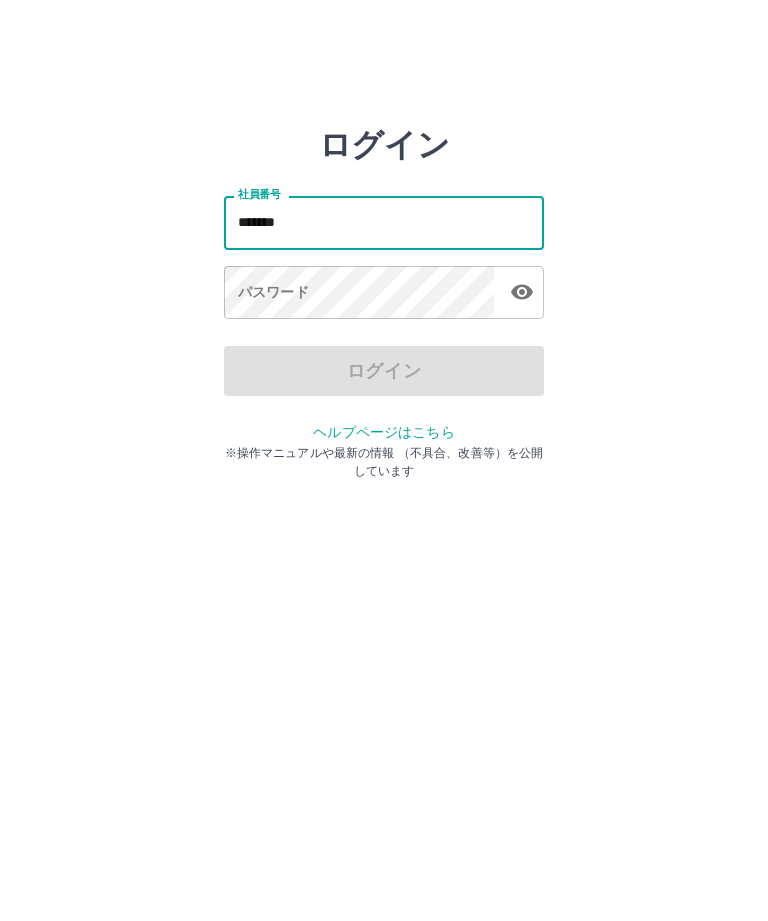 type on "*******" 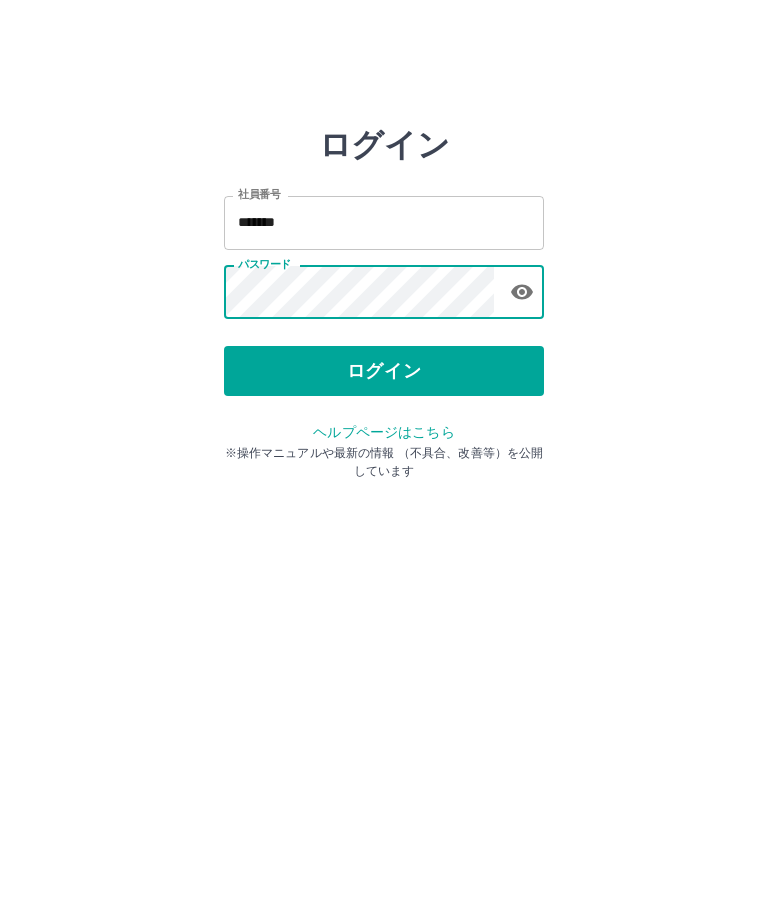 click on "ログイン" at bounding box center [384, 371] 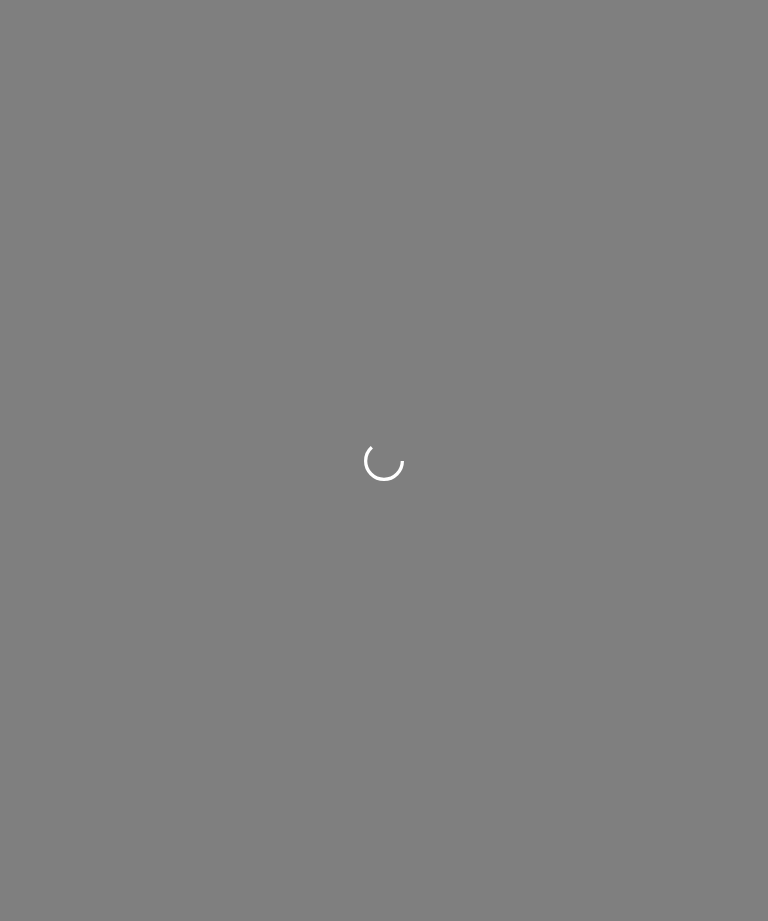 scroll, scrollTop: 0, scrollLeft: 0, axis: both 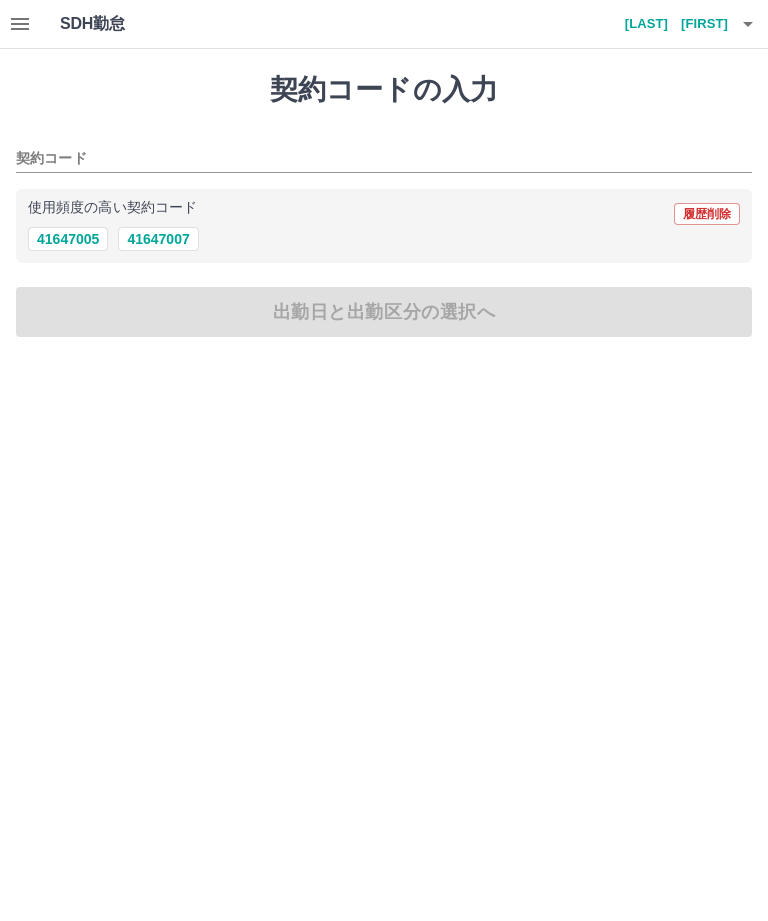 click on "41647005" at bounding box center (68, 239) 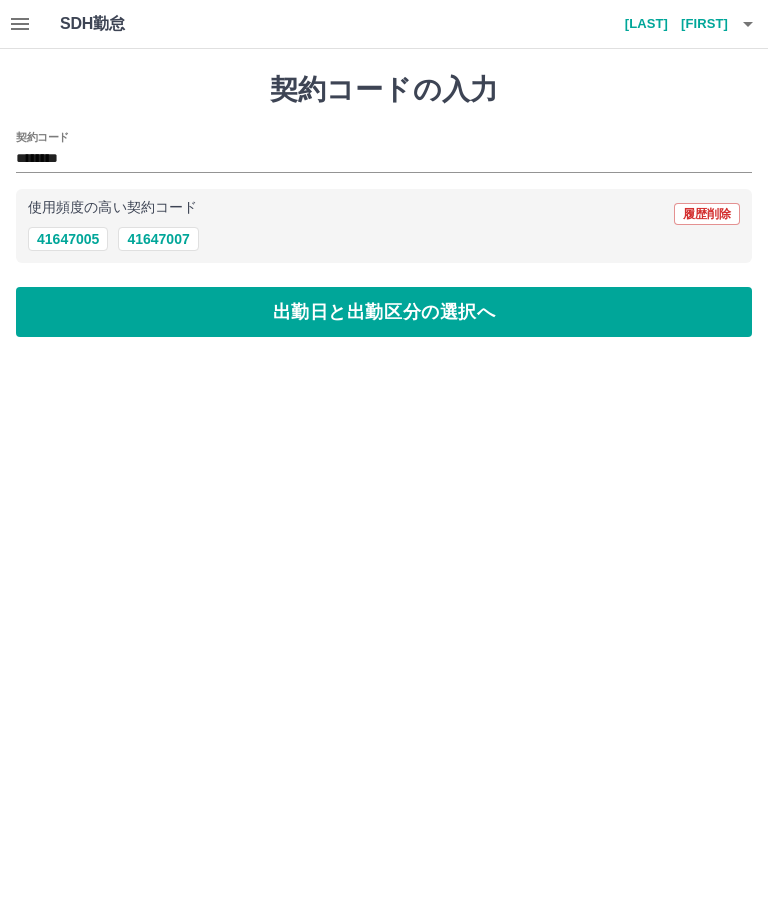 click on "出勤日と出勤区分の選択へ" at bounding box center [384, 312] 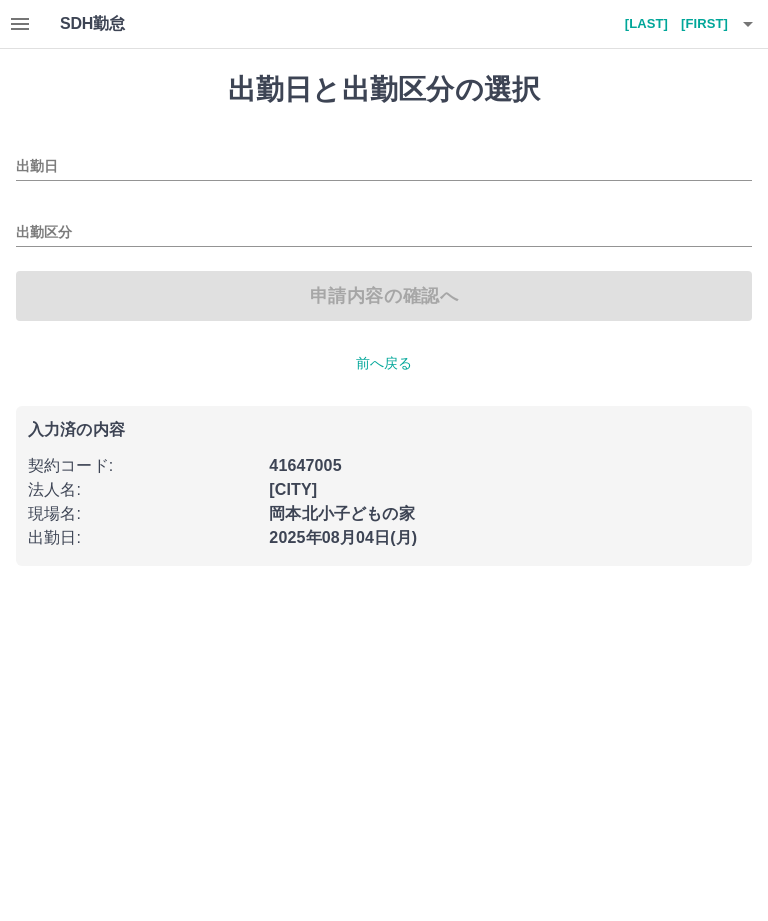 type on "**********" 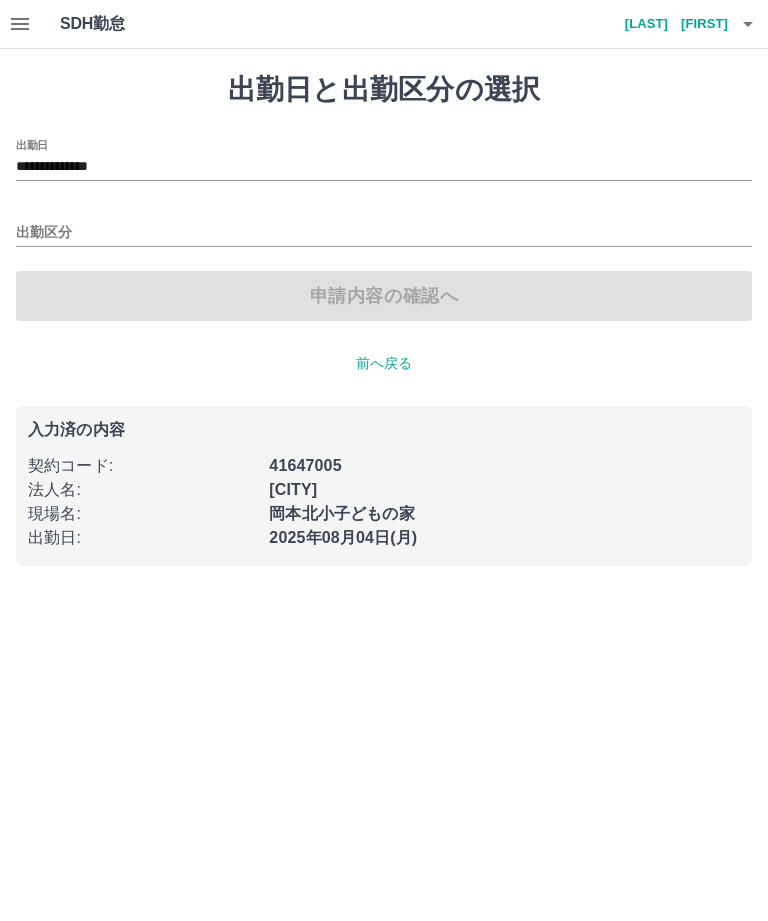 click on "出勤区分" at bounding box center (384, 233) 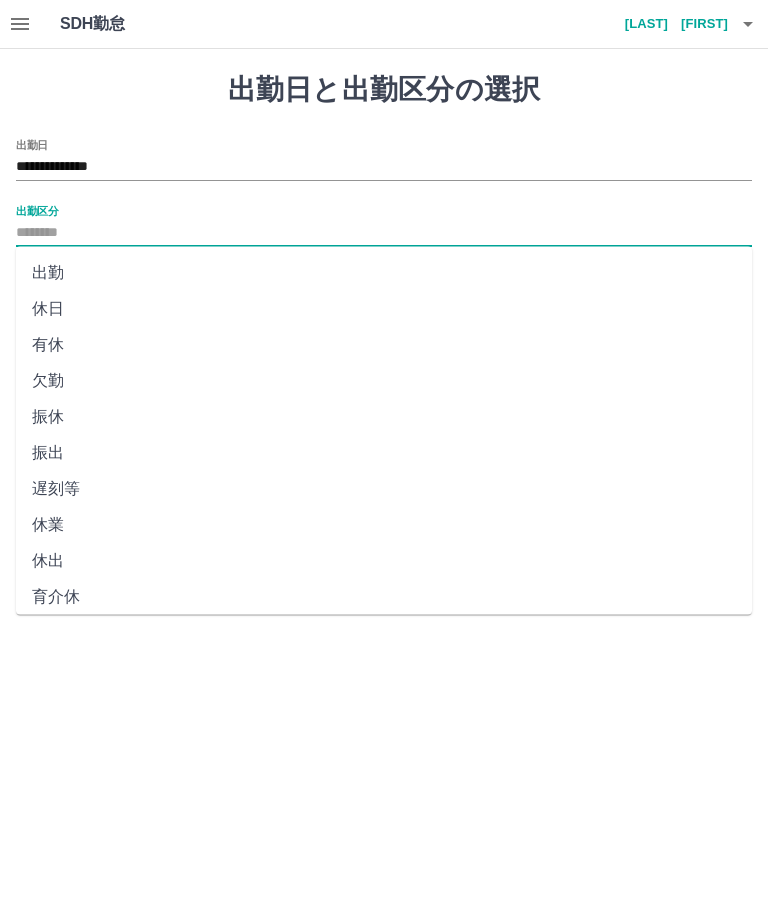 click on "出勤" at bounding box center [384, 273] 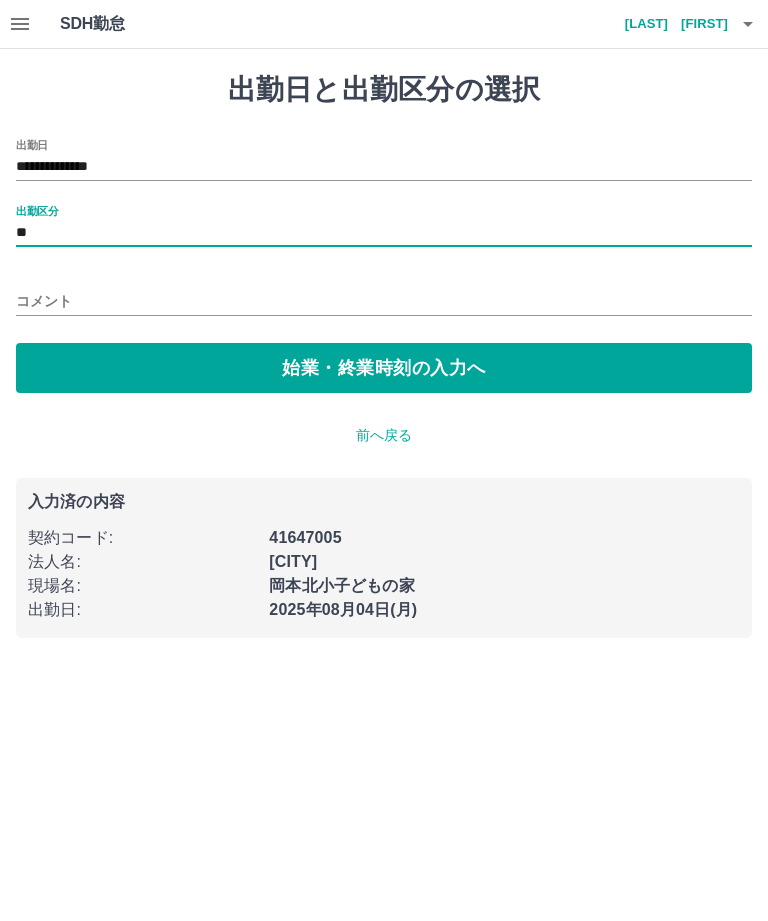 type on "**" 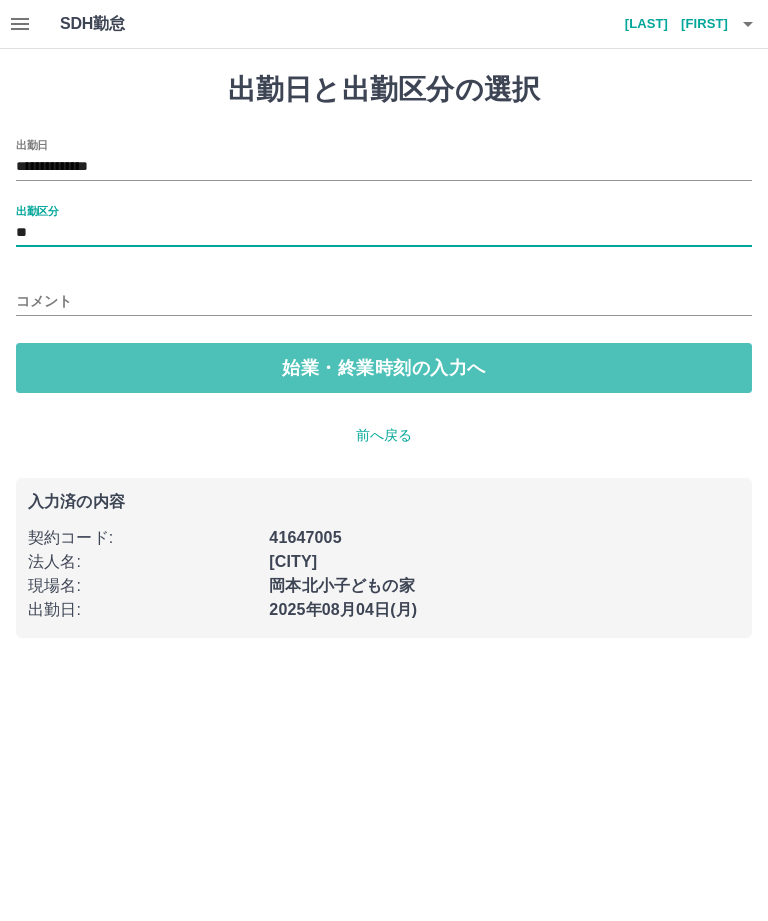 click on "始業・終業時刻の入力へ" at bounding box center [384, 368] 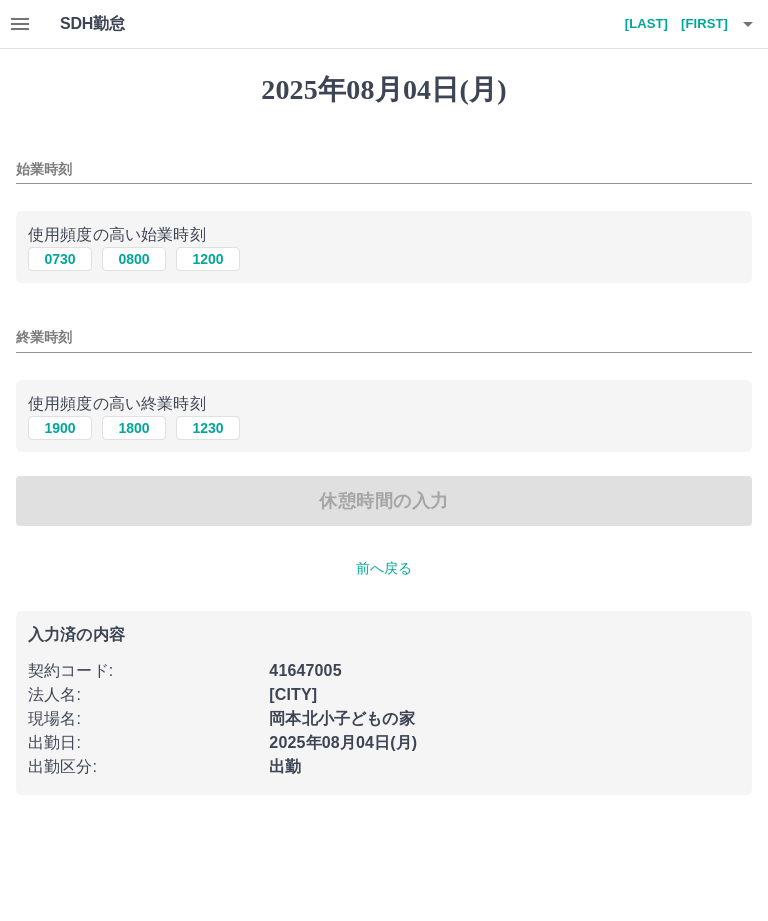 click on "0730" at bounding box center (60, 259) 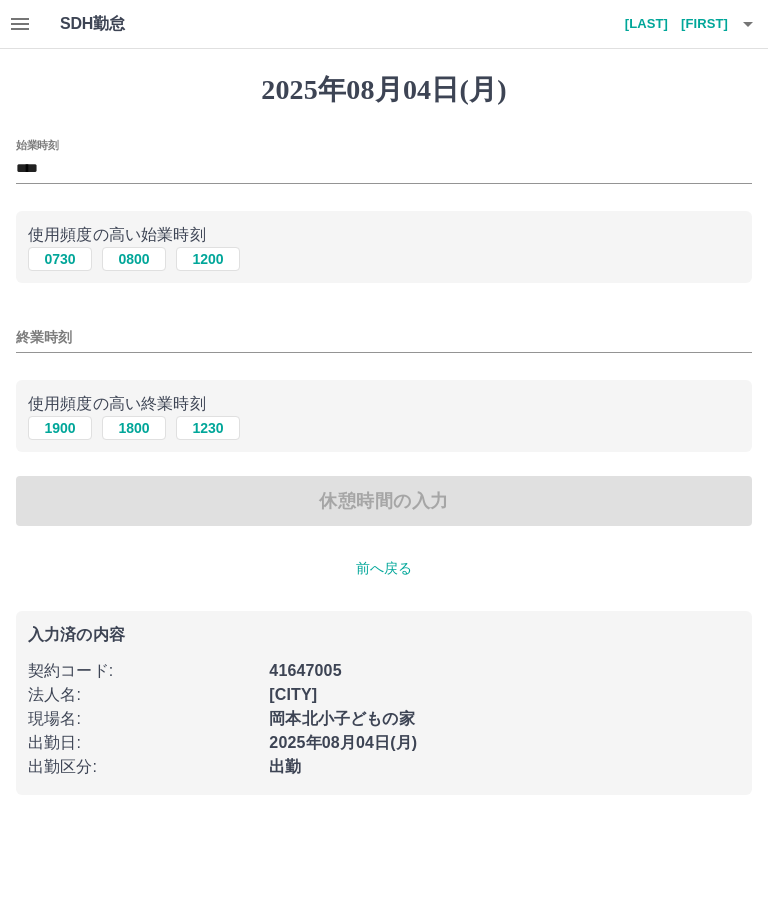 click on "1900" at bounding box center (60, 428) 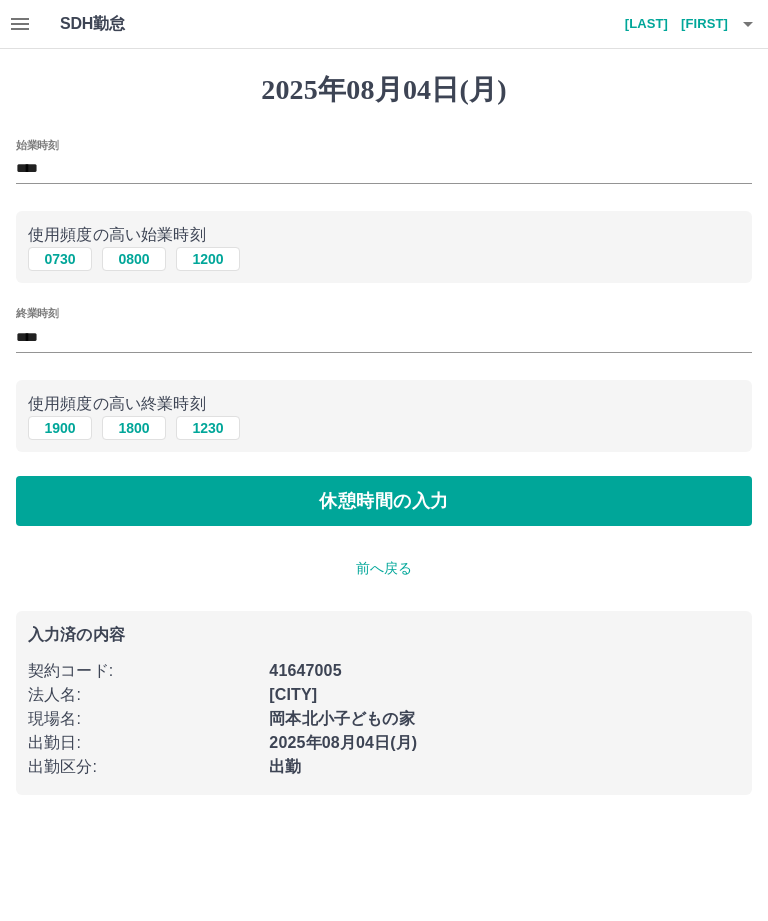click on "休憩時間の入力" at bounding box center [384, 501] 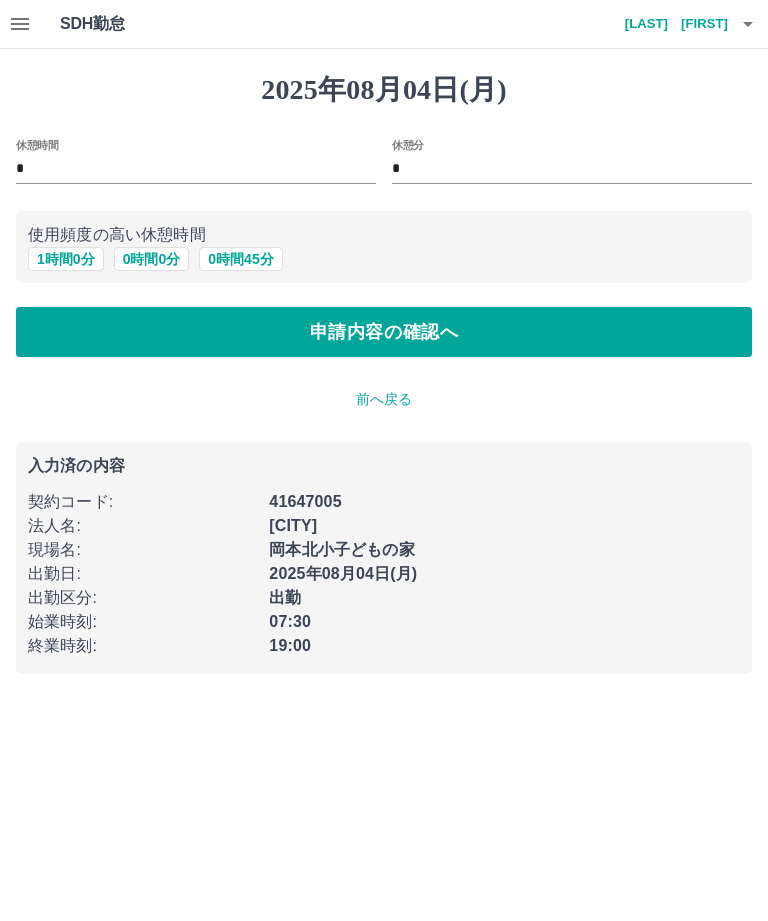 click on "申請内容の確認へ" at bounding box center (384, 332) 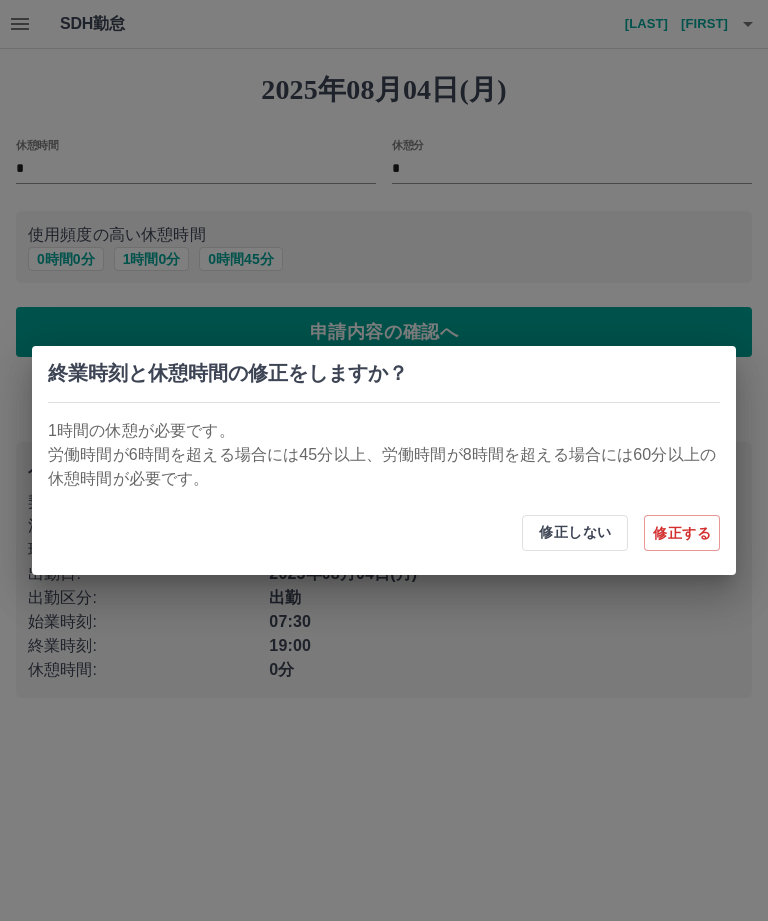 click on "修正しない 修正する" at bounding box center (384, 533) 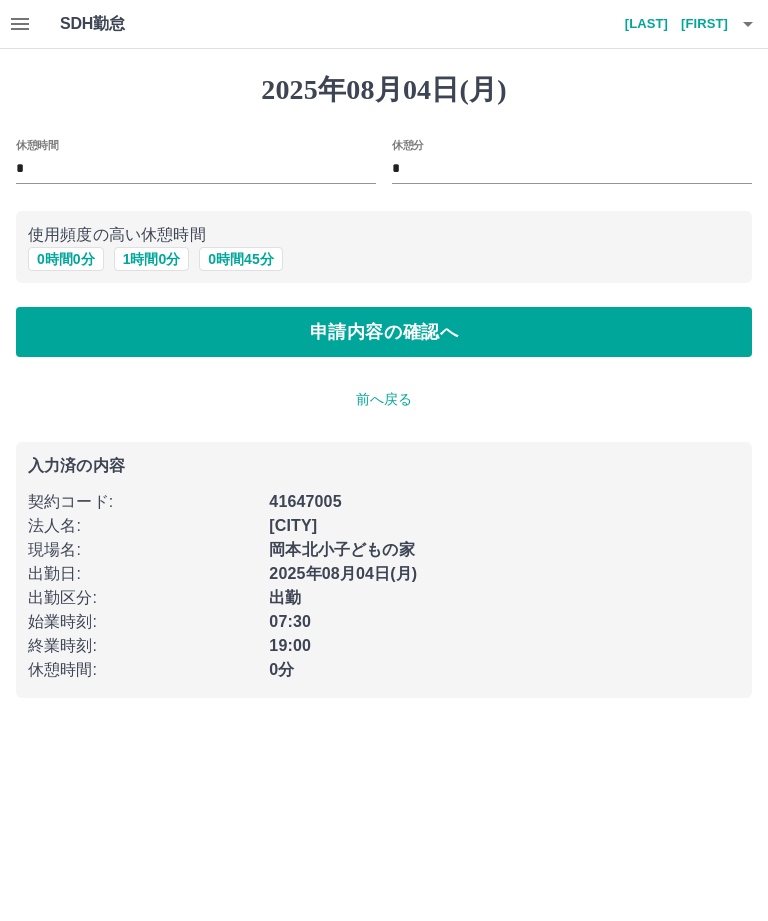 click on "1 時間 0 分" at bounding box center (152, 259) 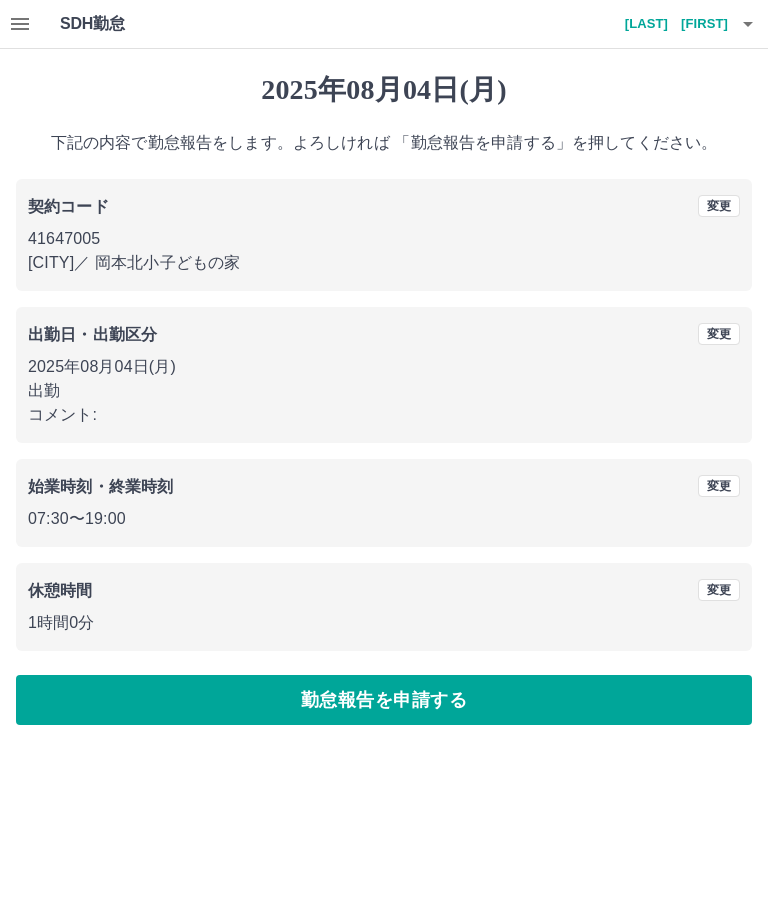click on "勤怠報告を申請する" at bounding box center [384, 700] 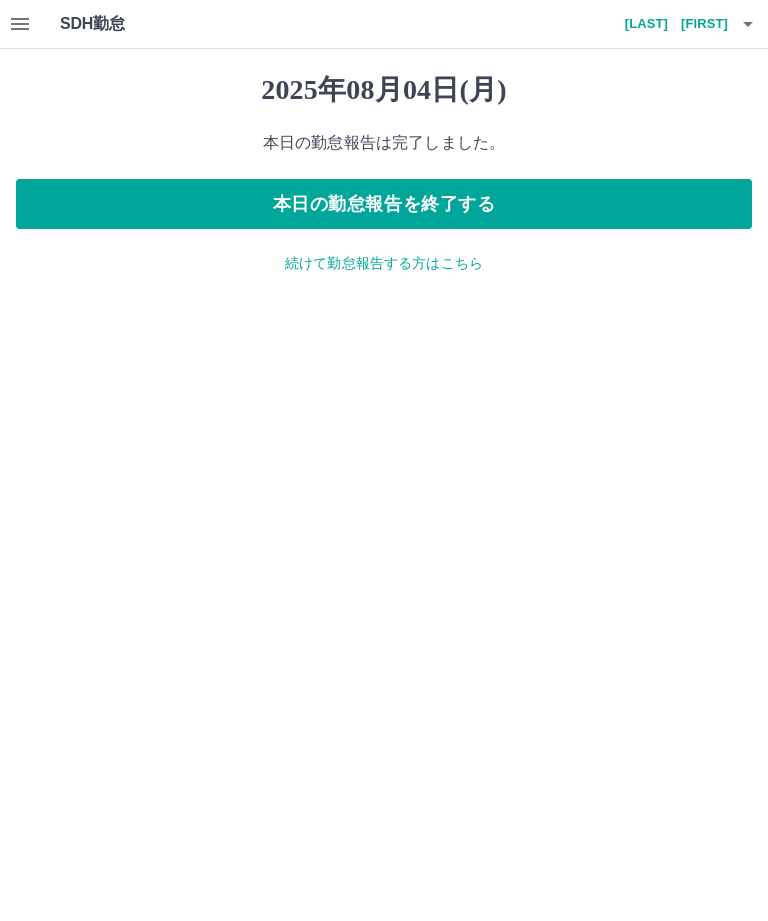 click on "本日の勤怠報告を終了する" at bounding box center (384, 204) 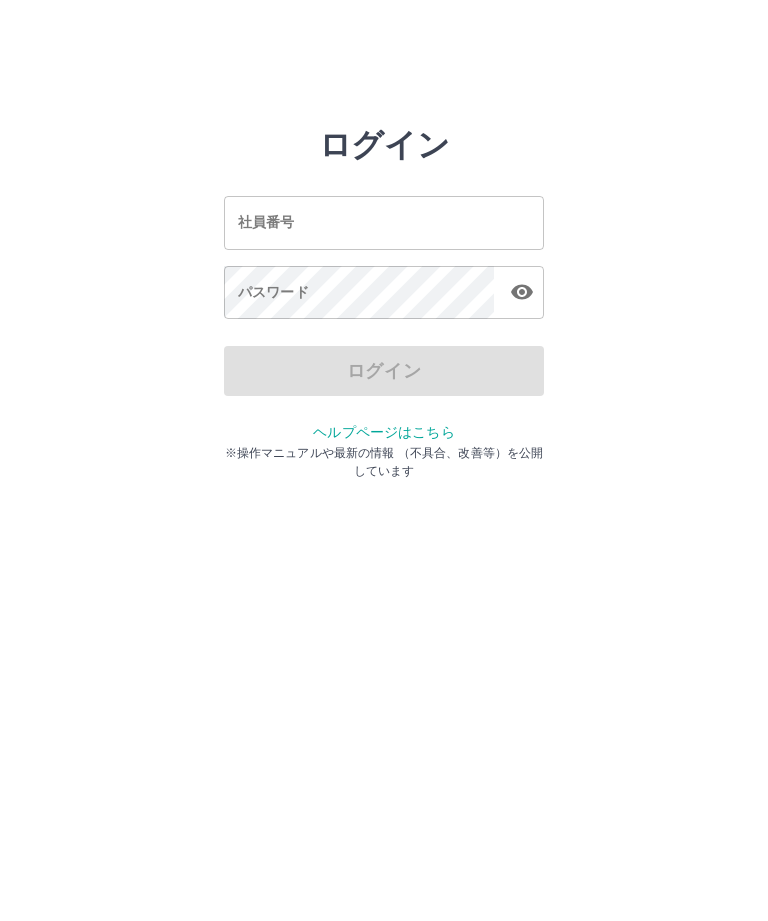 scroll, scrollTop: 0, scrollLeft: 0, axis: both 